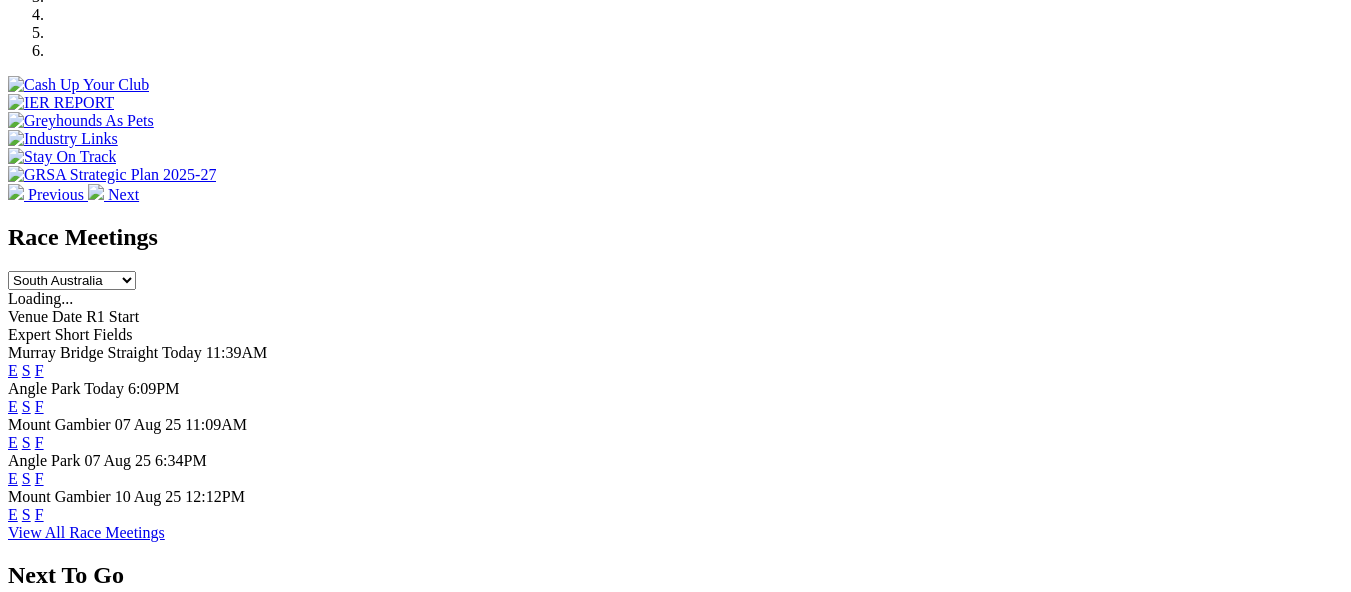 scroll, scrollTop: 720, scrollLeft: 0, axis: vertical 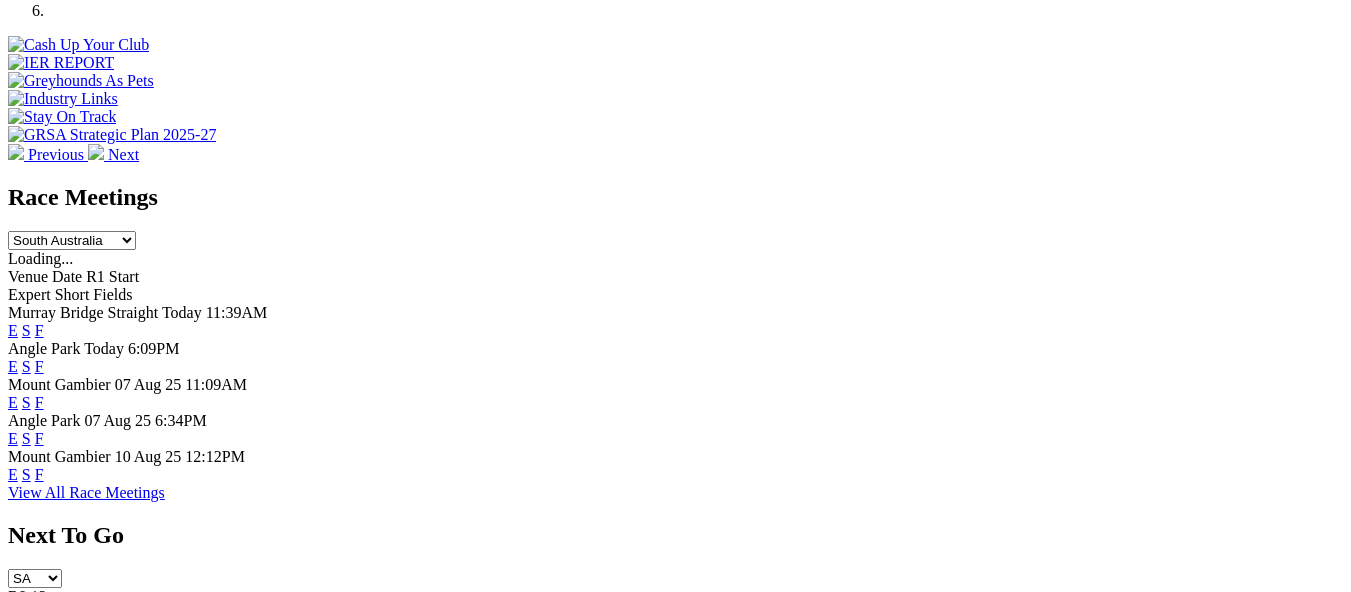 click on "F" at bounding box center (39, 366) 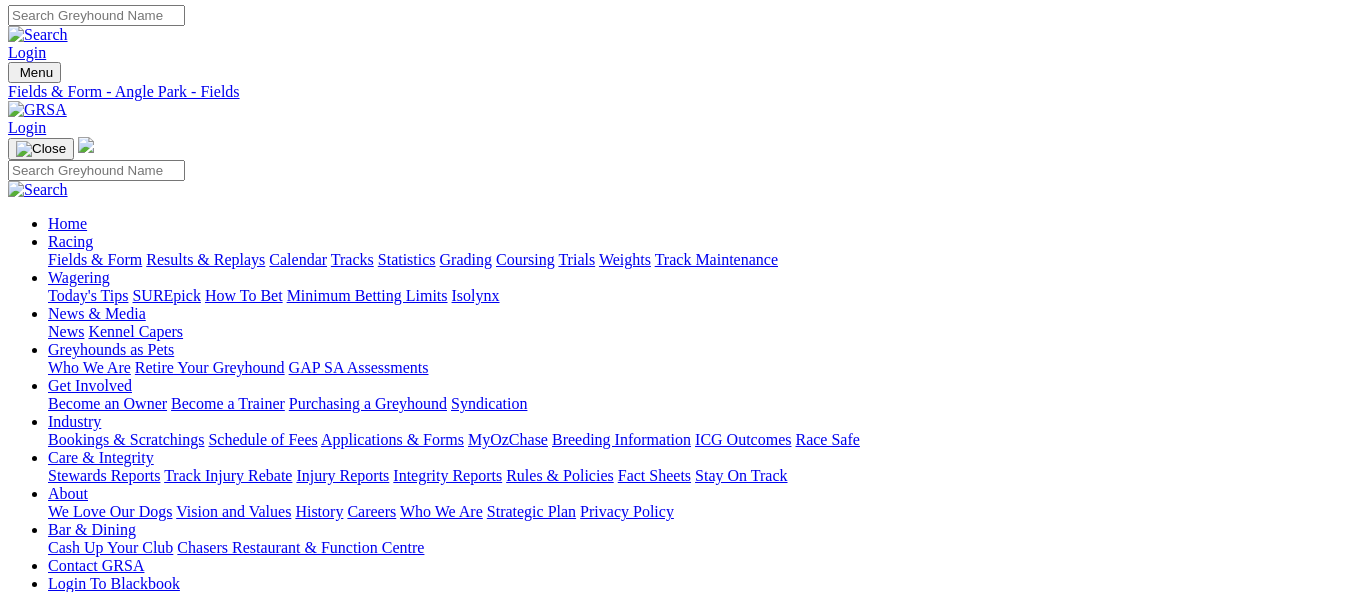 scroll, scrollTop: 0, scrollLeft: 0, axis: both 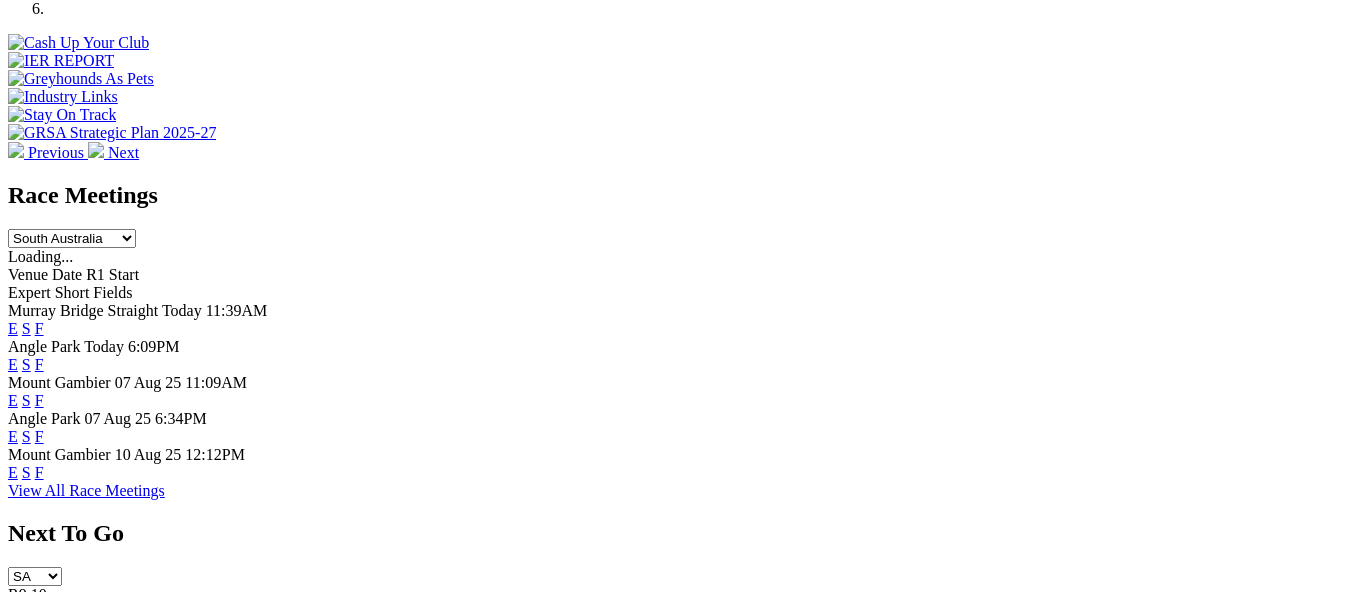 click on "F" at bounding box center (39, 436) 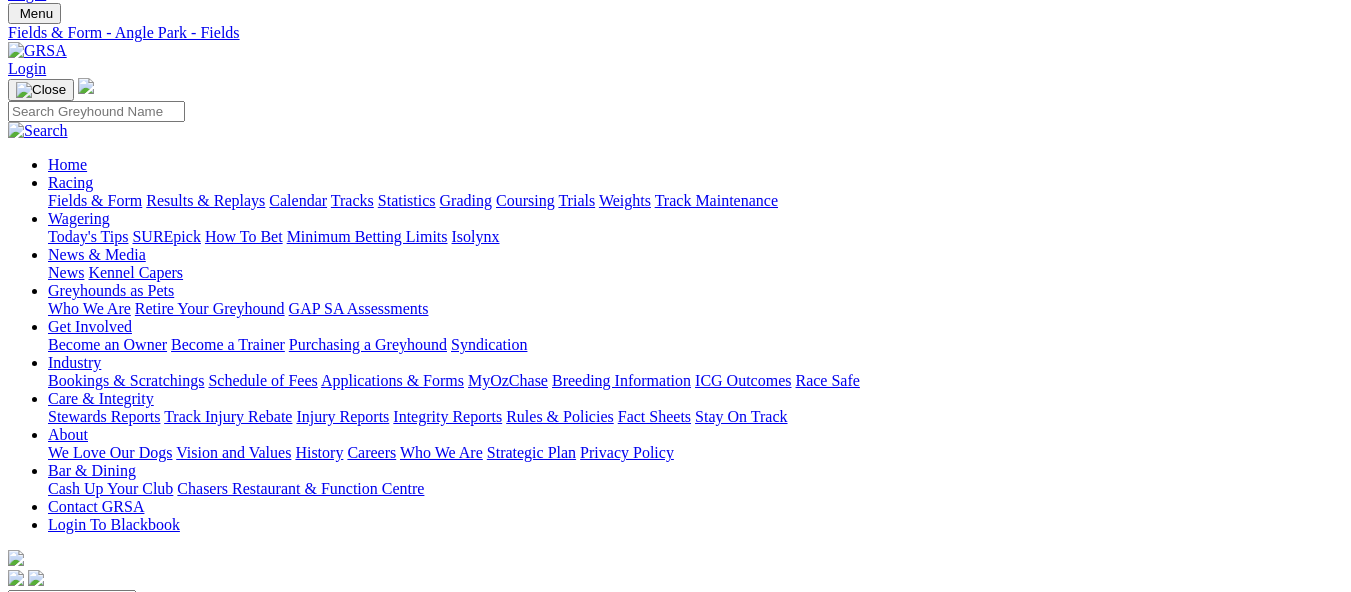 scroll, scrollTop: 40, scrollLeft: 0, axis: vertical 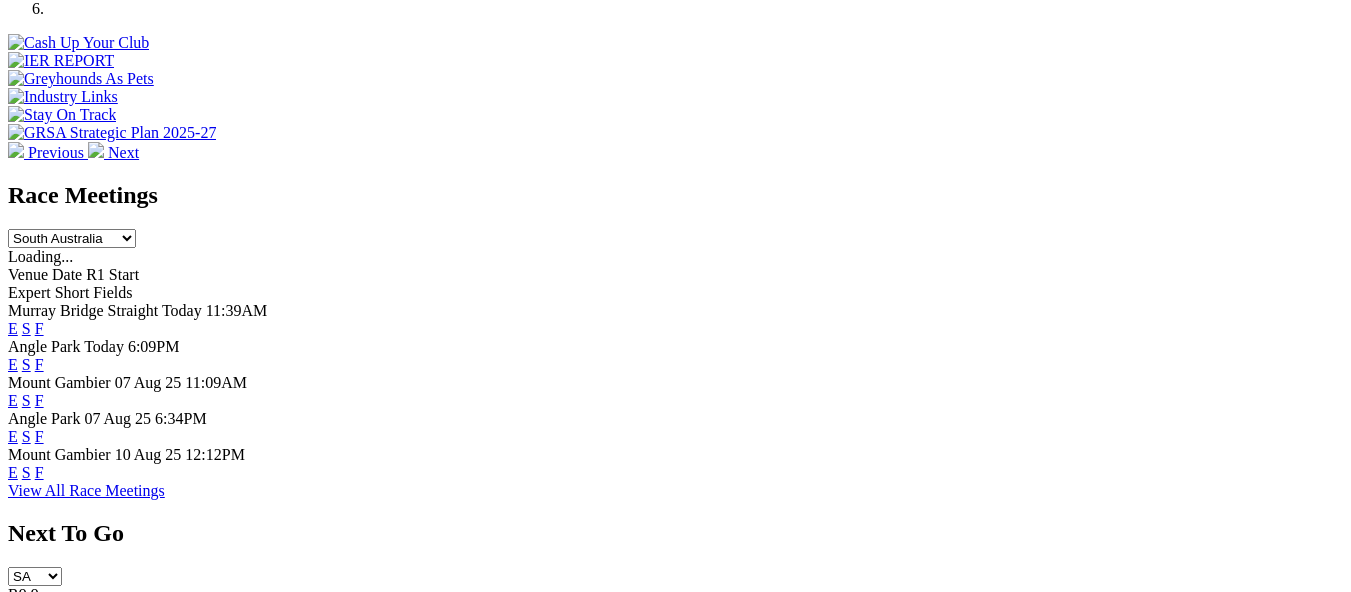 click on "F" at bounding box center (39, 328) 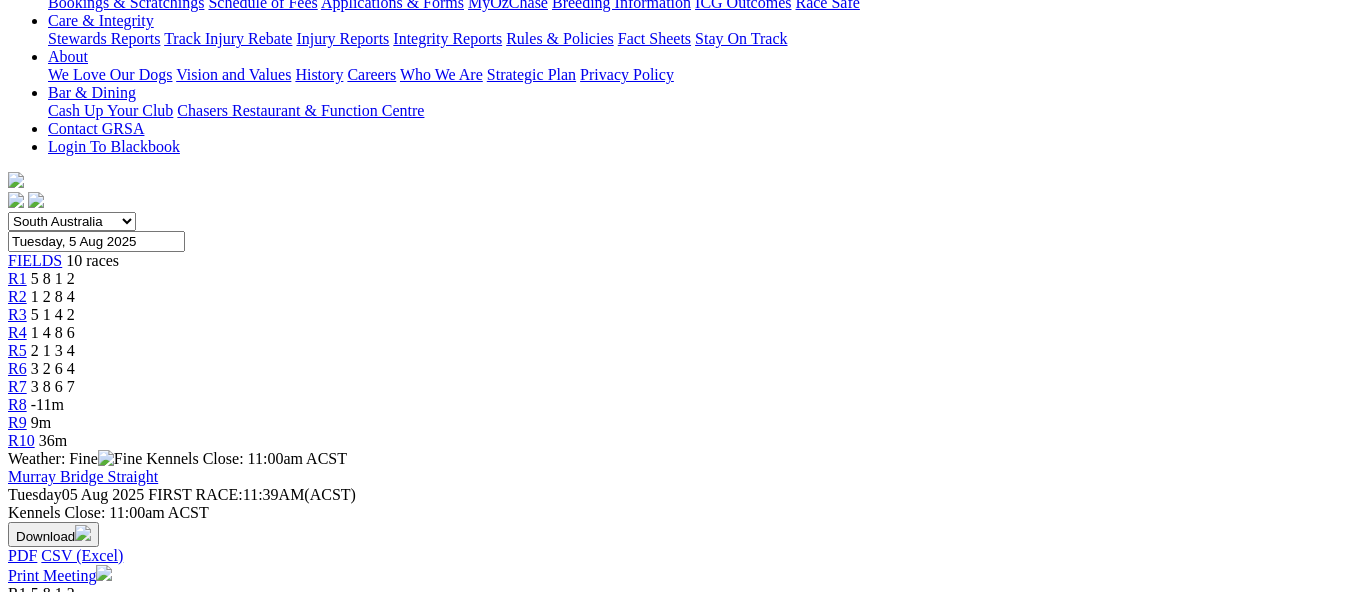 scroll, scrollTop: 480, scrollLeft: 0, axis: vertical 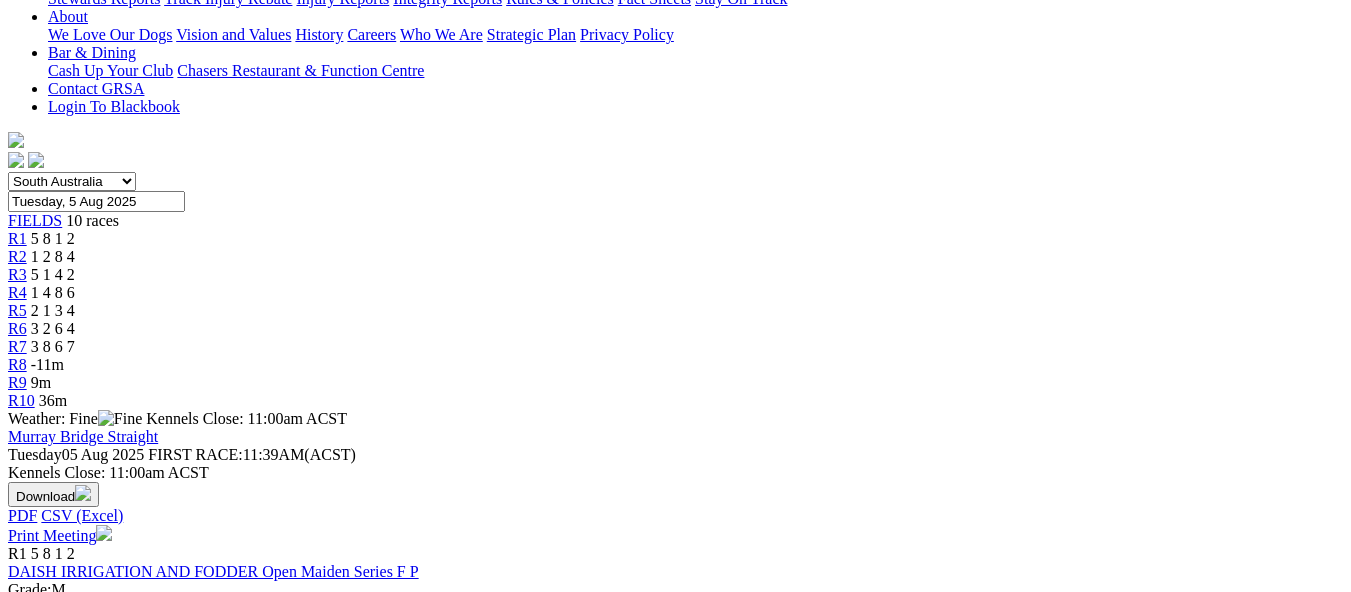 click on "SKY RACING (PBD QUEENS) STAKE PR2 Division1" at bounding box center (189, 911) 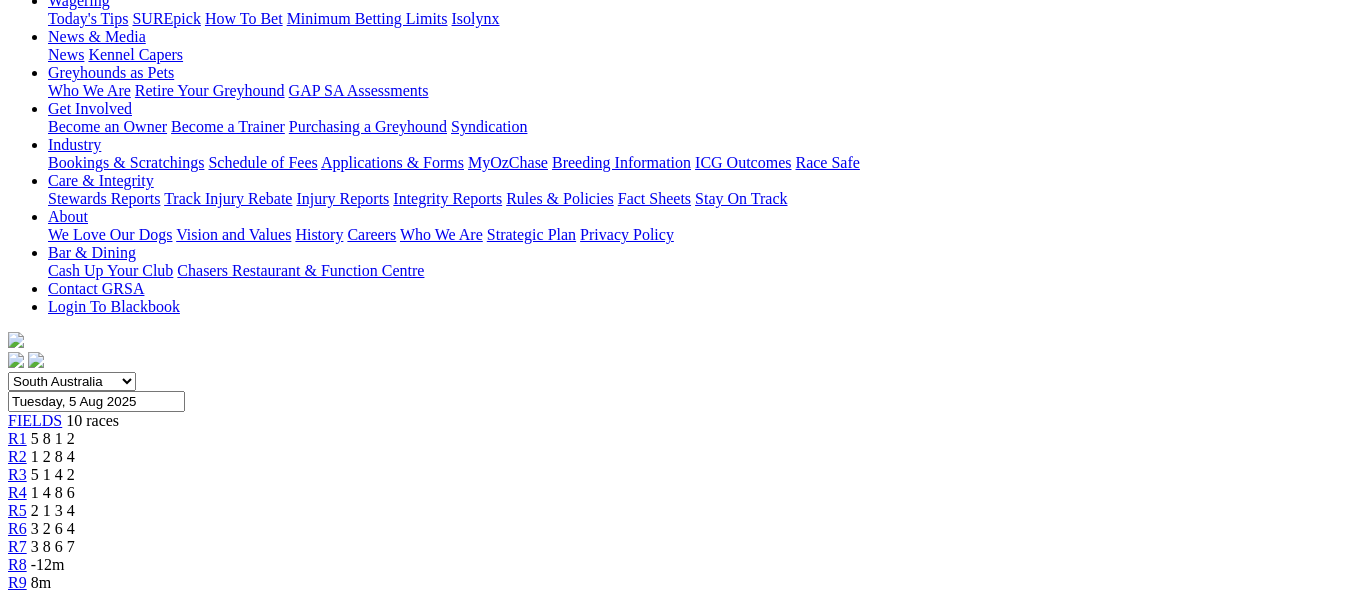 scroll, scrollTop: 240, scrollLeft: 0, axis: vertical 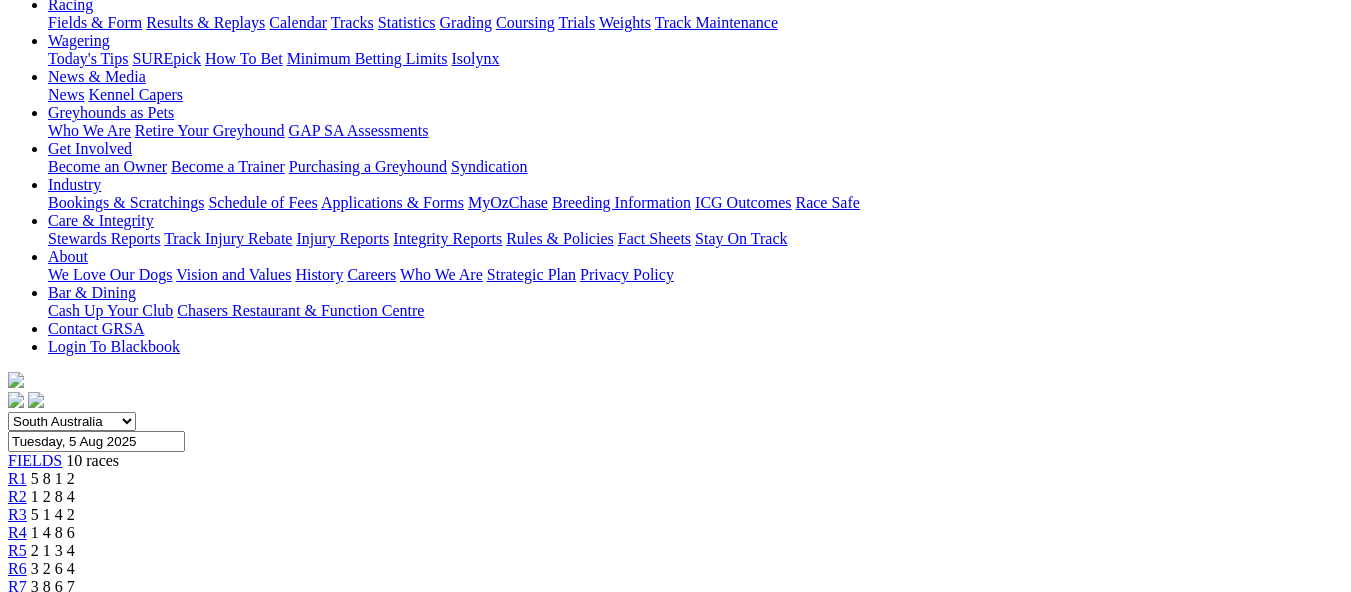 click on "5 1 4 2" at bounding box center (53, 514) 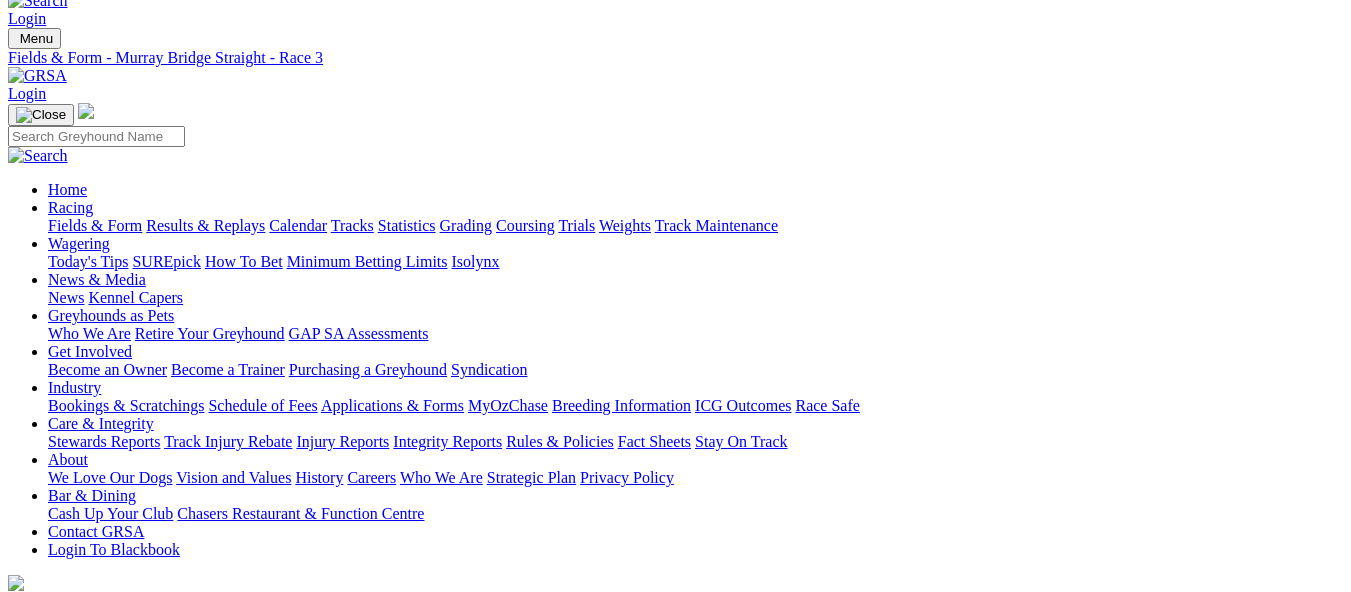 scroll, scrollTop: 0, scrollLeft: 0, axis: both 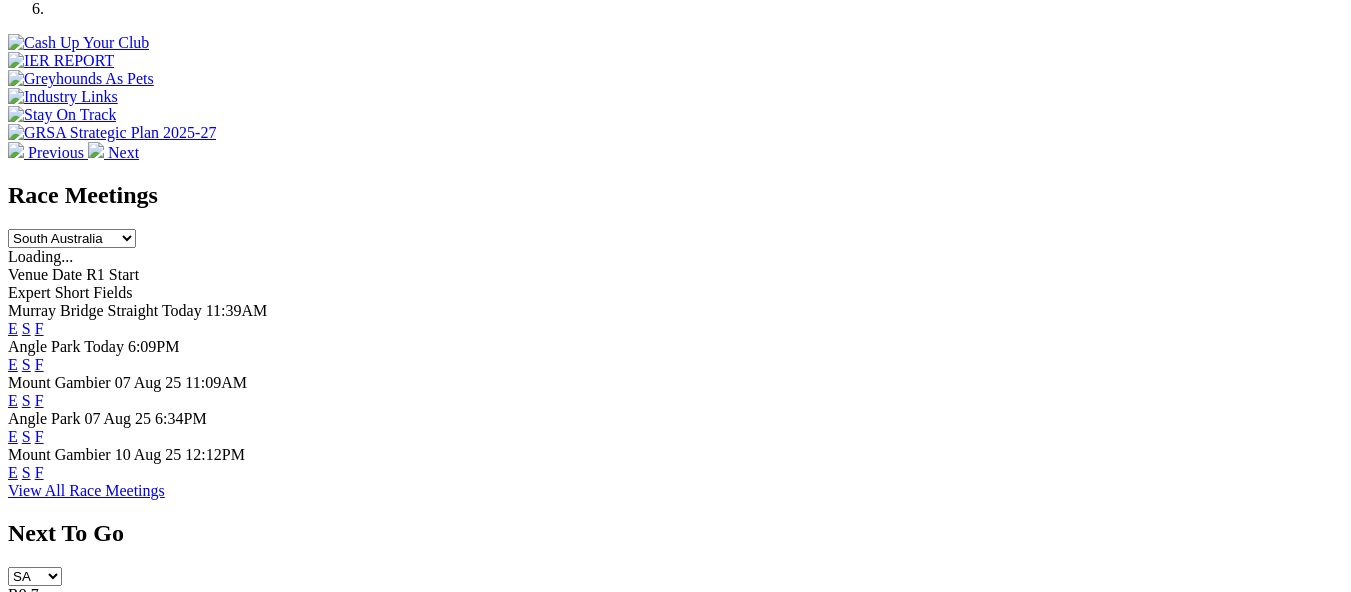 click on "07 Aug 25" at bounding box center (148, 382) 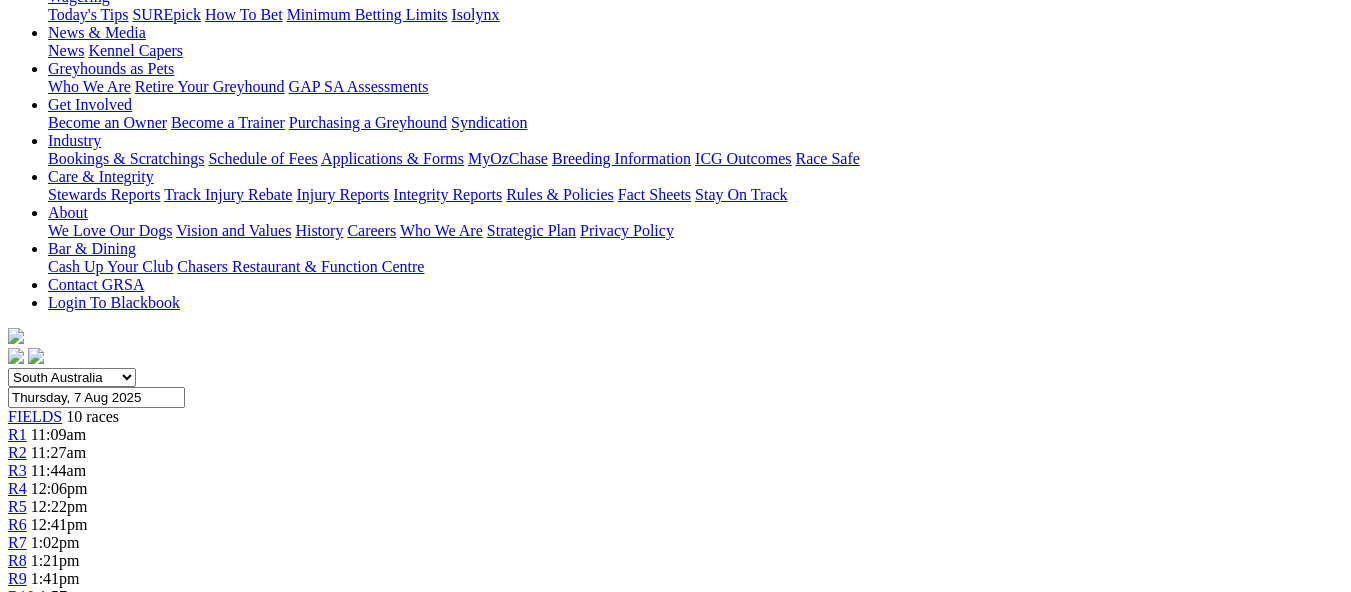 scroll, scrollTop: 80, scrollLeft: 0, axis: vertical 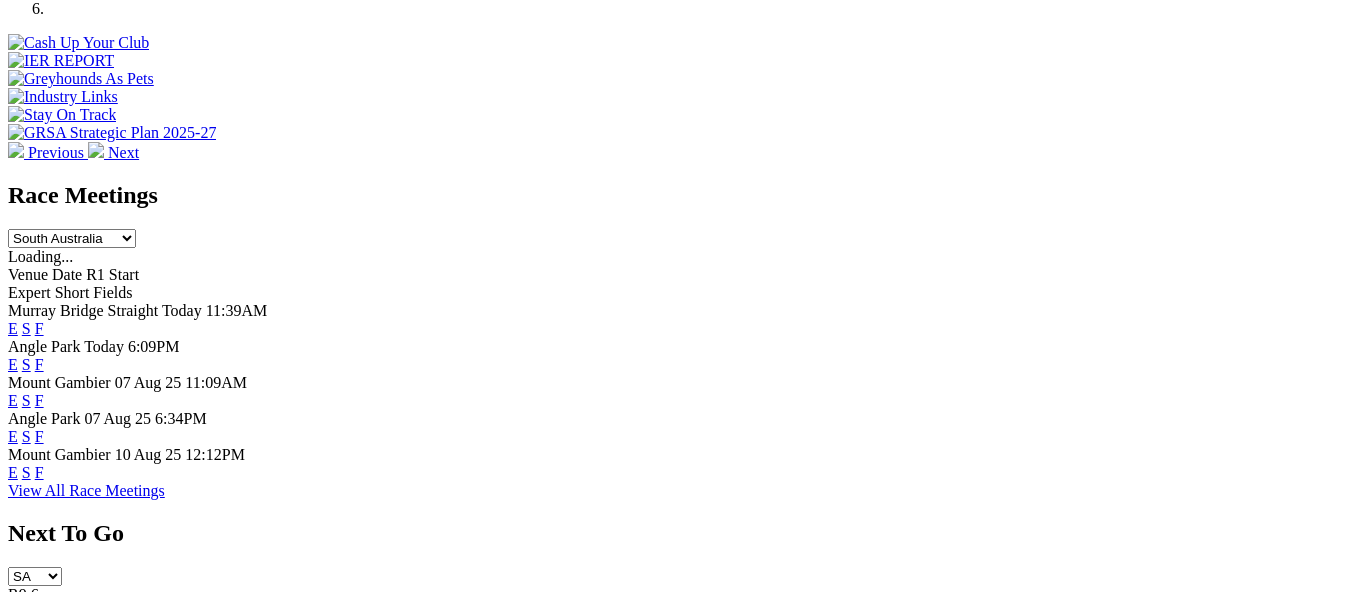 click on "F" at bounding box center [39, 328] 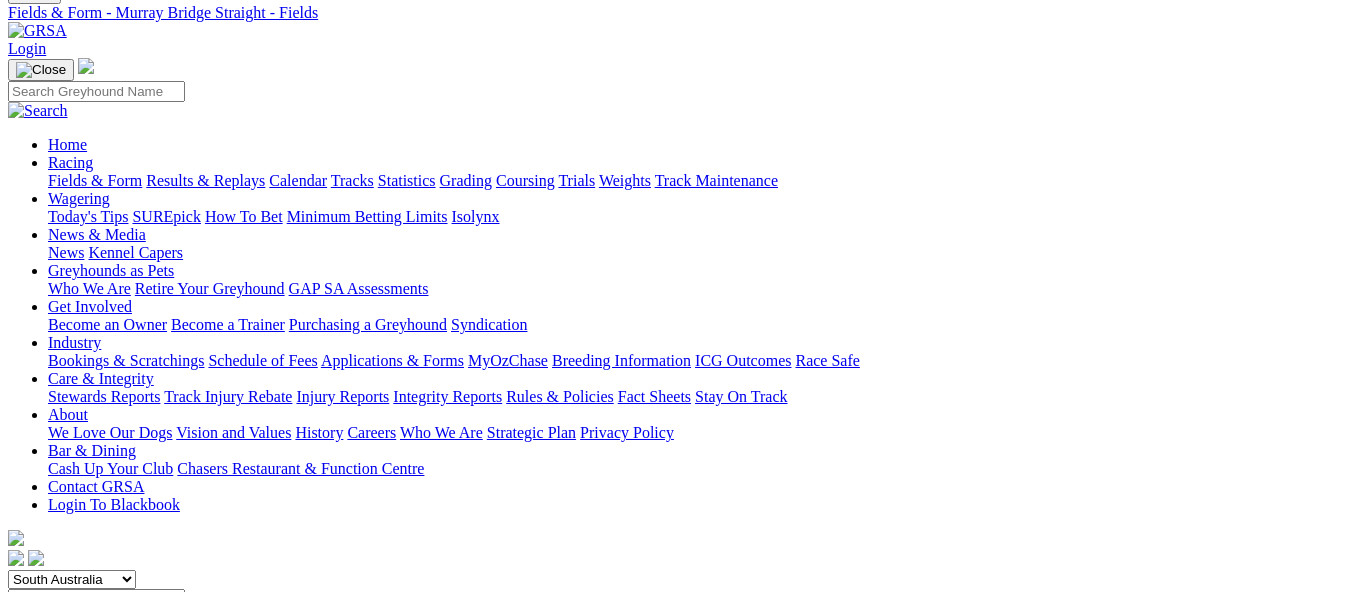 scroll, scrollTop: 0, scrollLeft: 0, axis: both 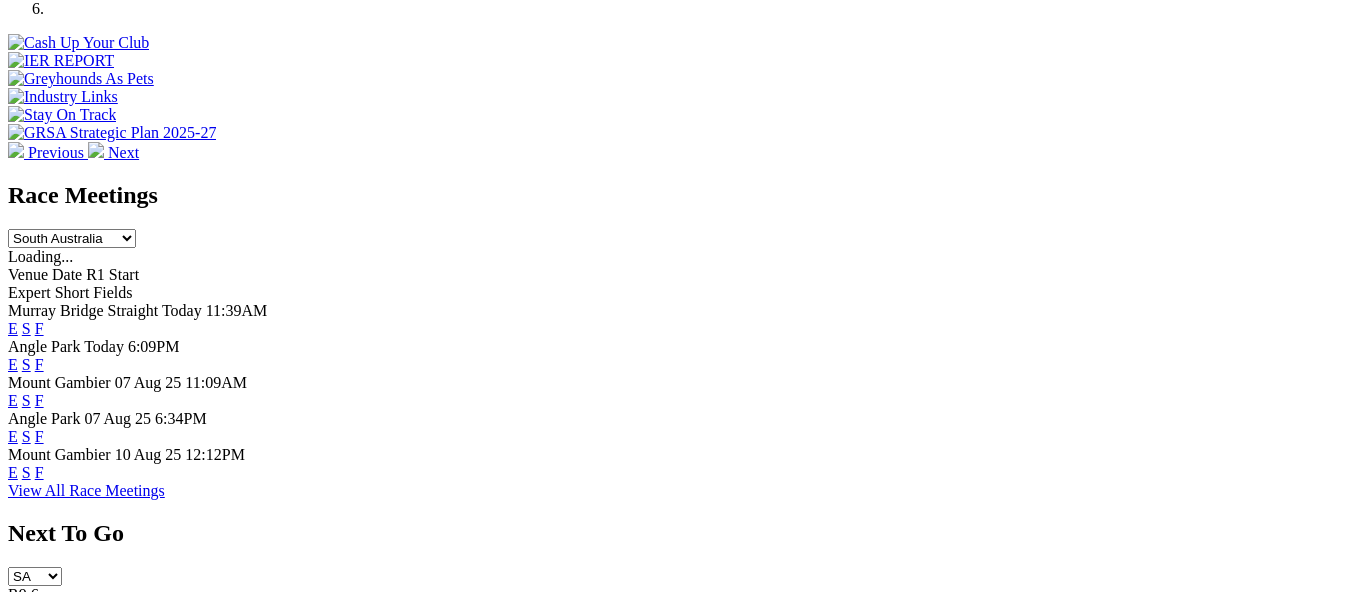 click on "F" at bounding box center [39, 472] 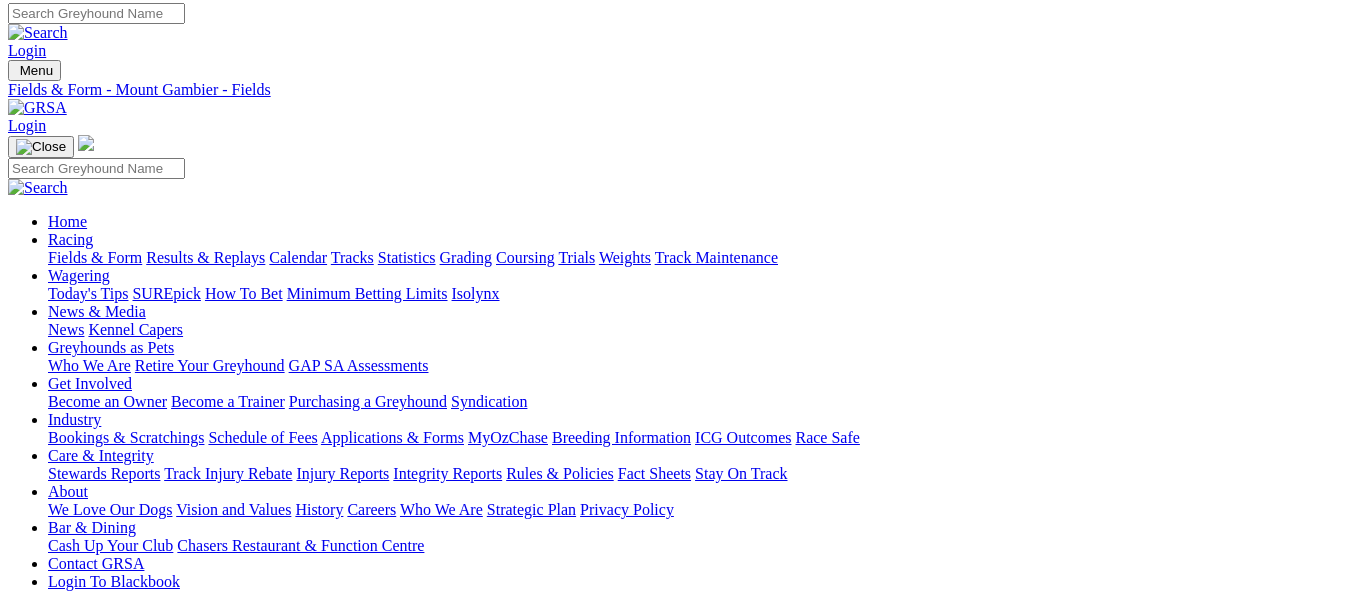scroll, scrollTop: 0, scrollLeft: 0, axis: both 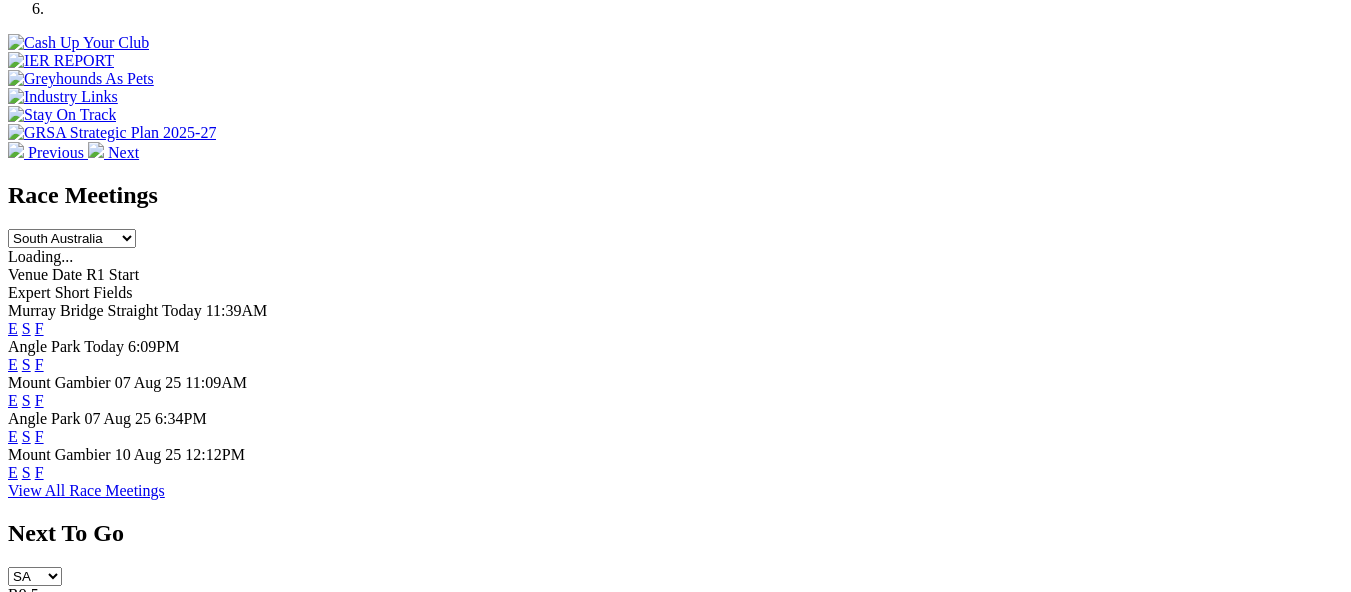click on "F" at bounding box center (39, 364) 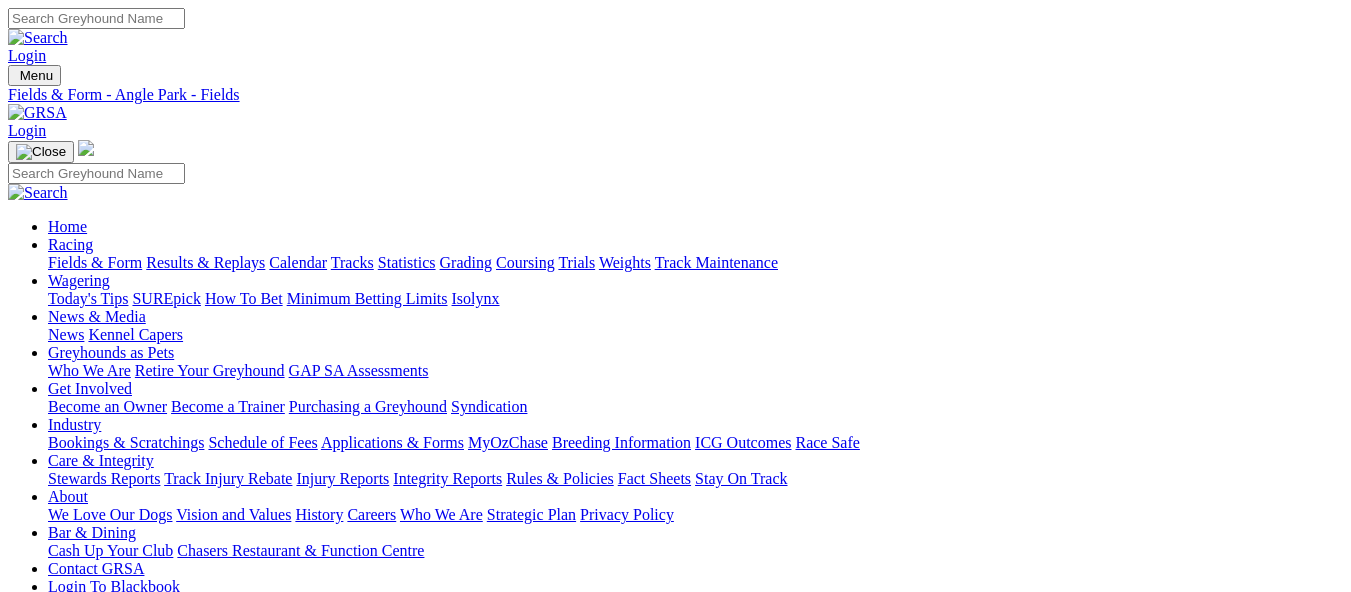 scroll, scrollTop: 0, scrollLeft: 0, axis: both 